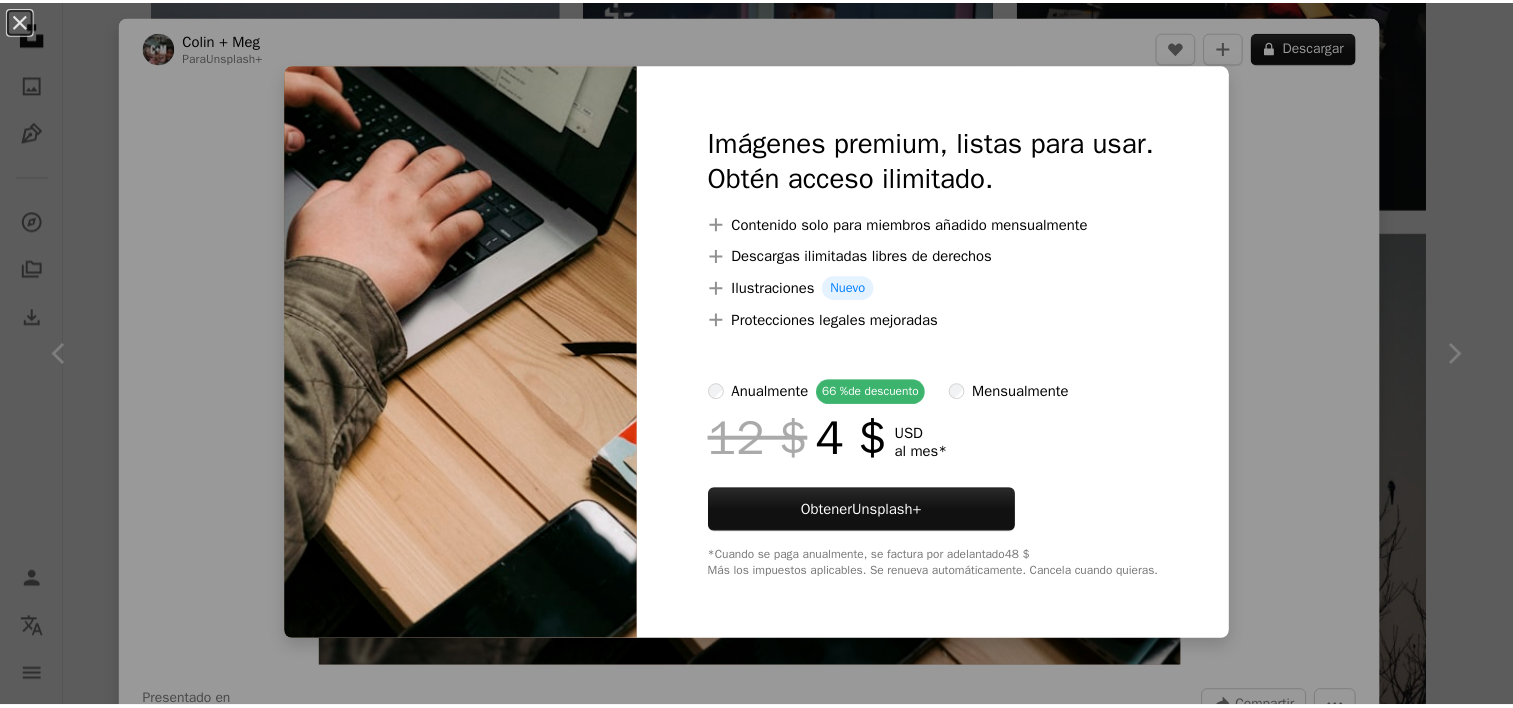scroll, scrollTop: 2000, scrollLeft: 0, axis: vertical 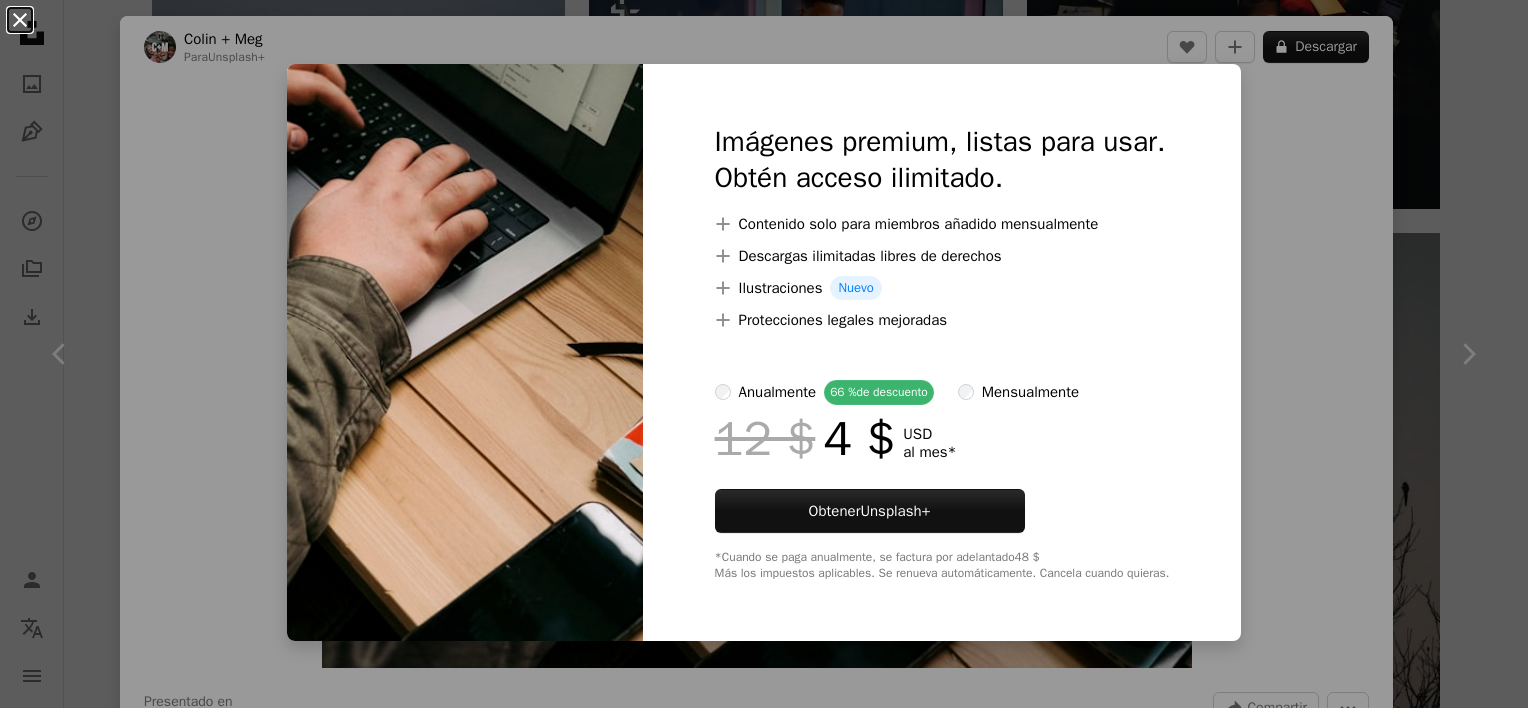 click on "An X shape" at bounding box center (20, 20) 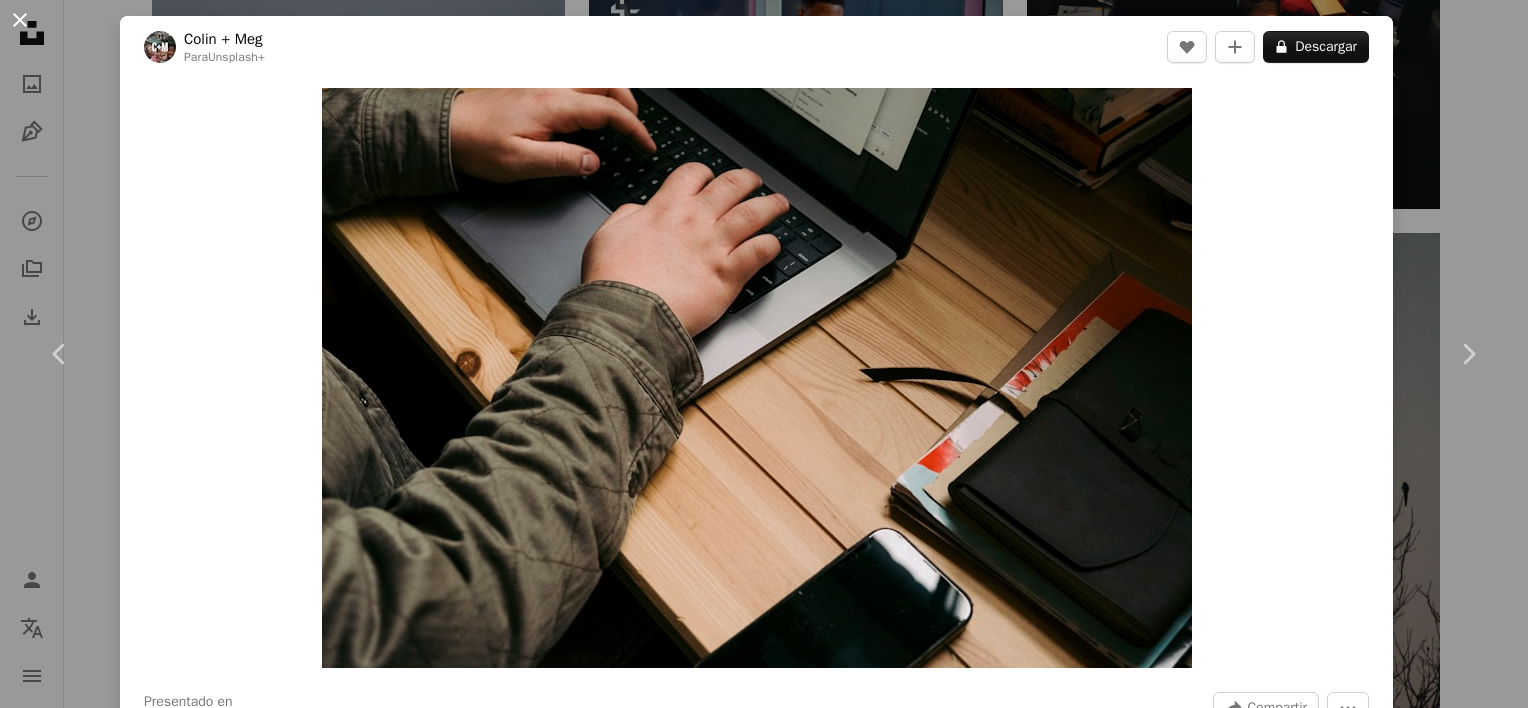 click on "An X shape" at bounding box center [20, 20] 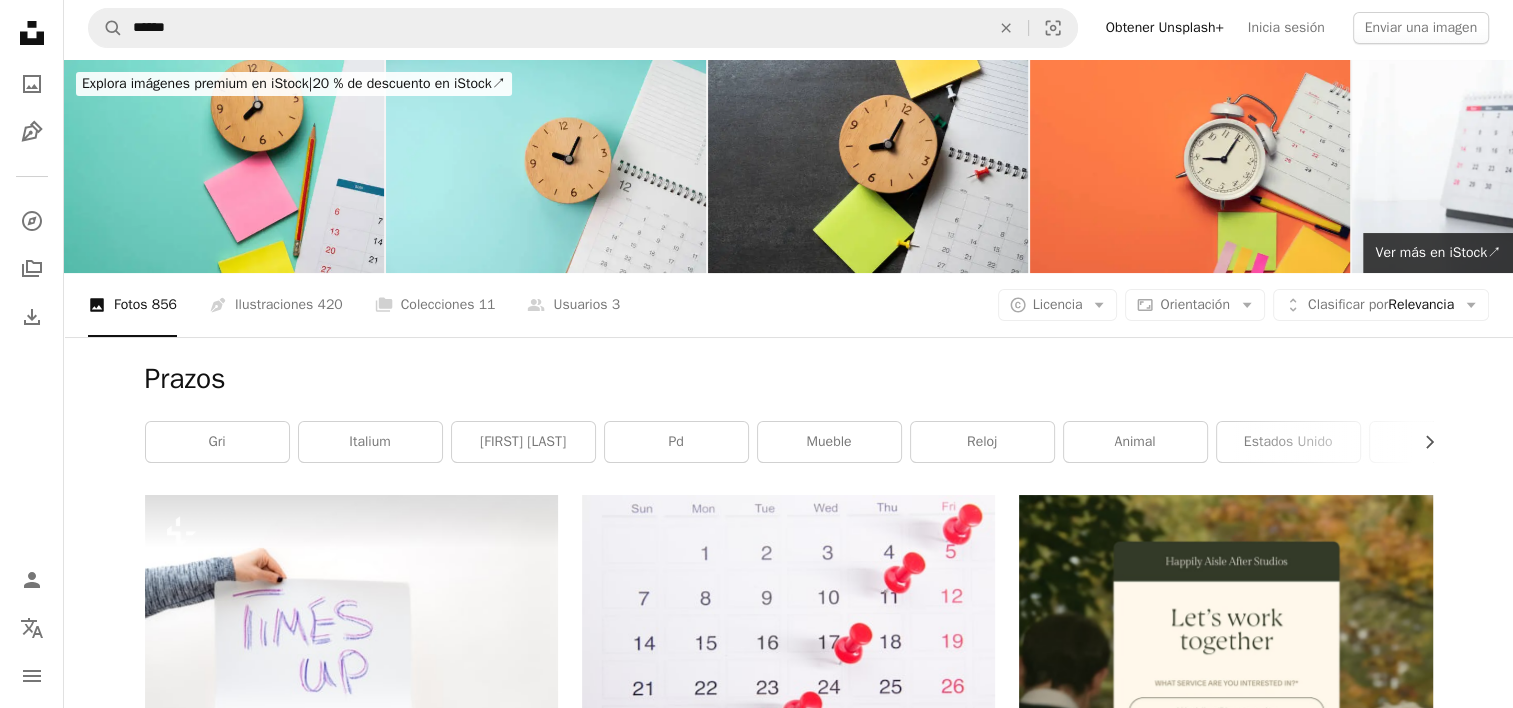 scroll, scrollTop: 0, scrollLeft: 0, axis: both 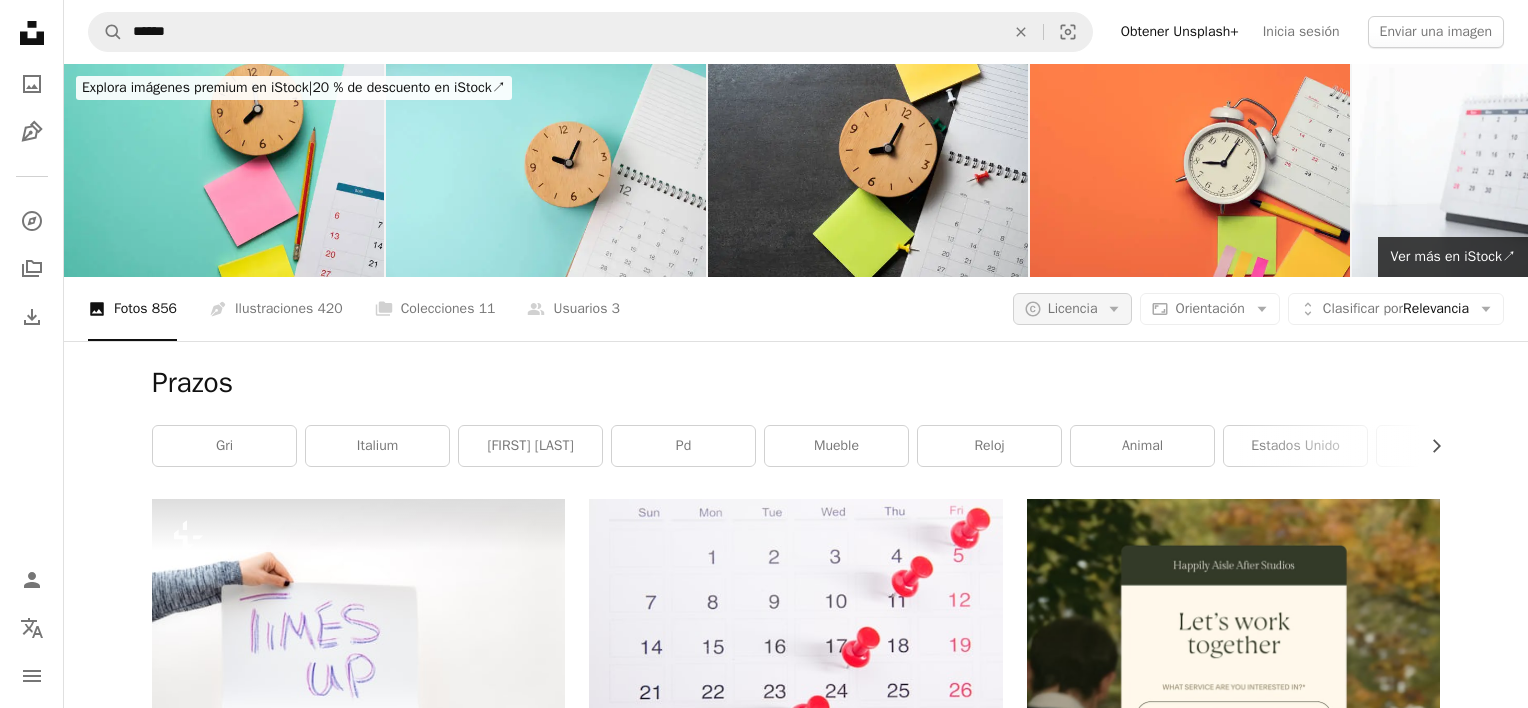 click on "Licencia" at bounding box center [1073, 308] 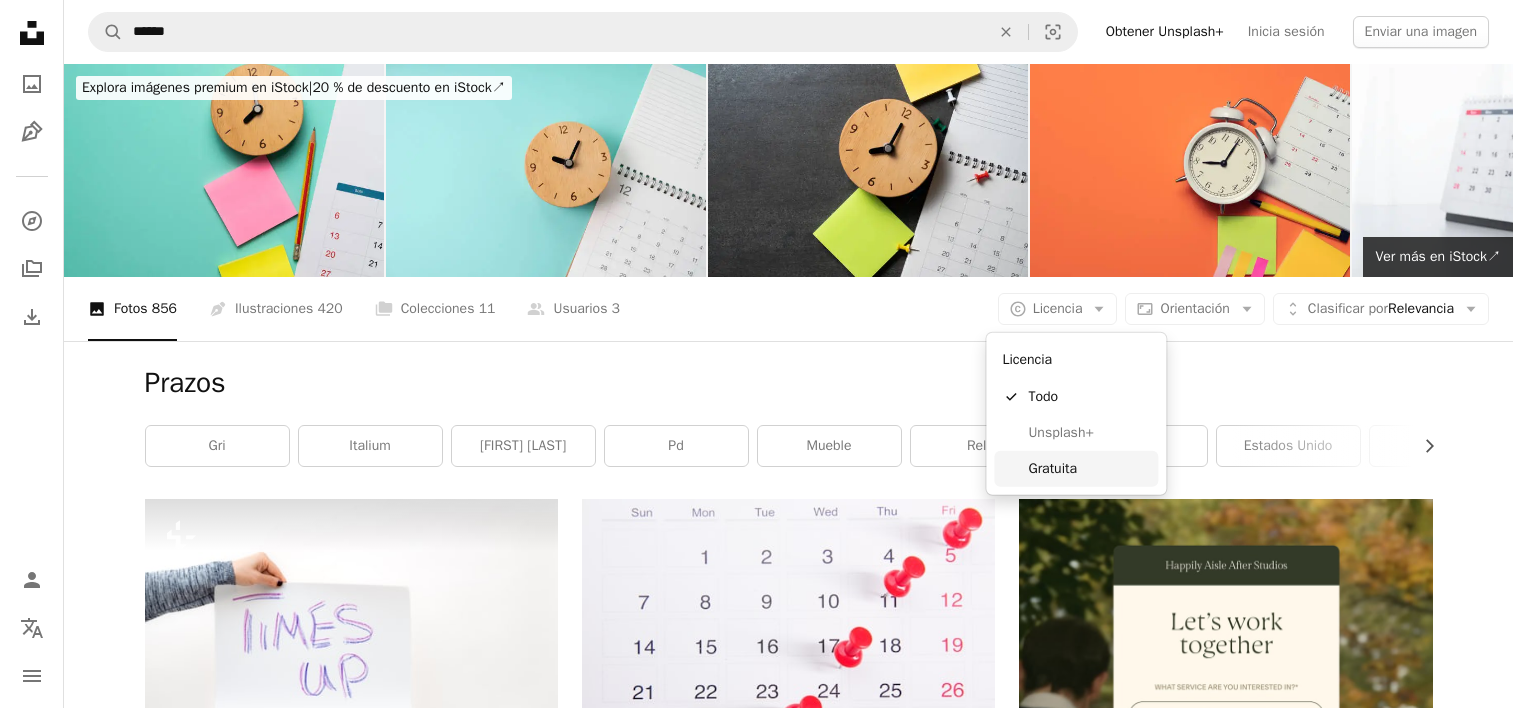 click on "Gratuita" at bounding box center [1089, 469] 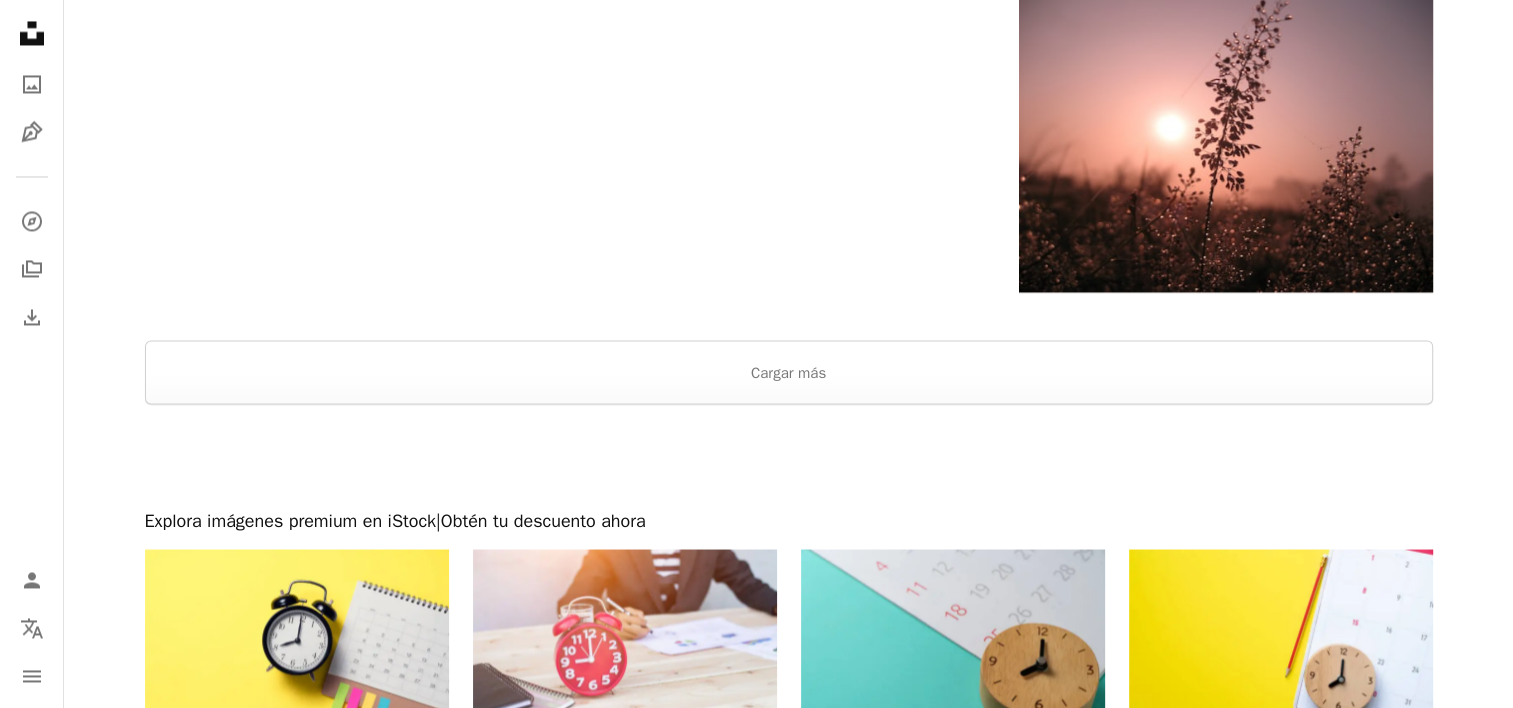 scroll, scrollTop: 3500, scrollLeft: 0, axis: vertical 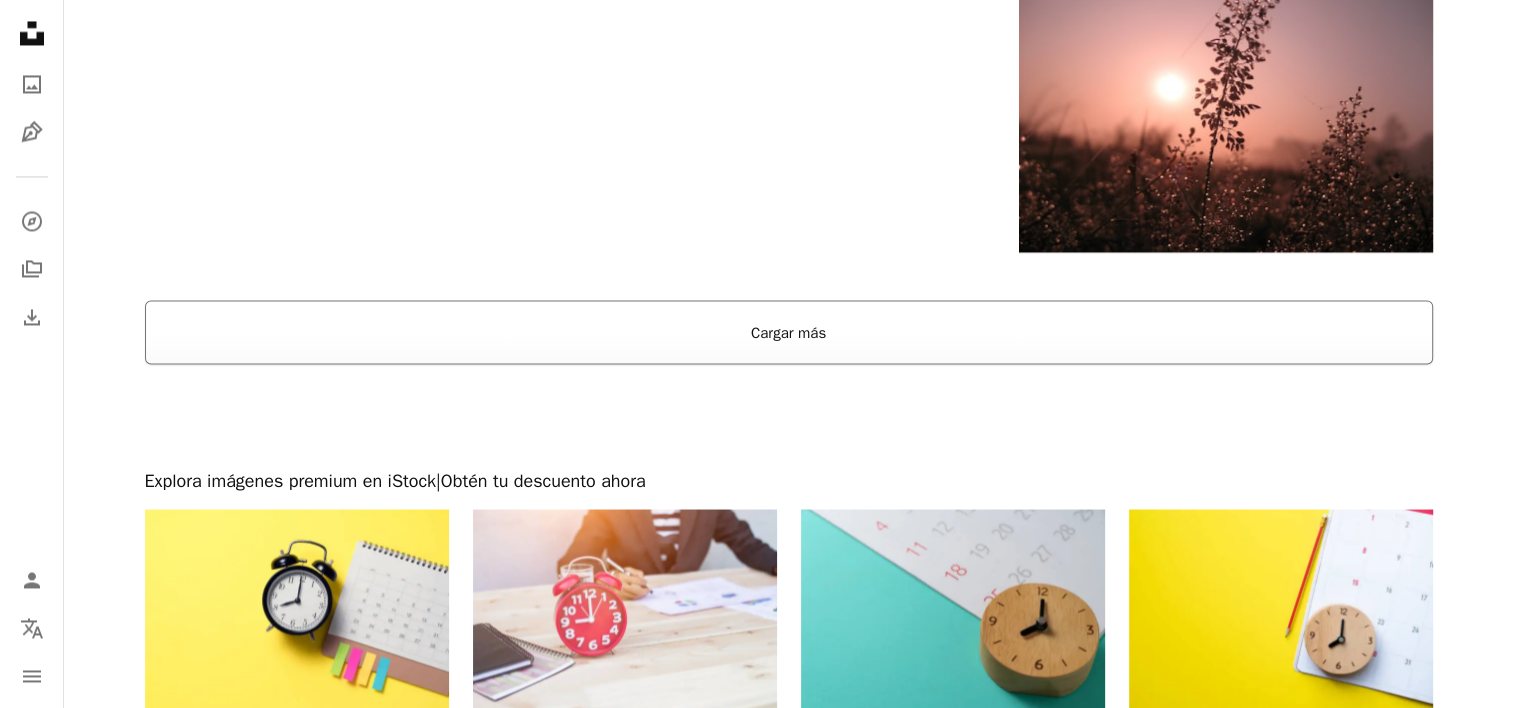 click on "Cargar más" at bounding box center (789, 332) 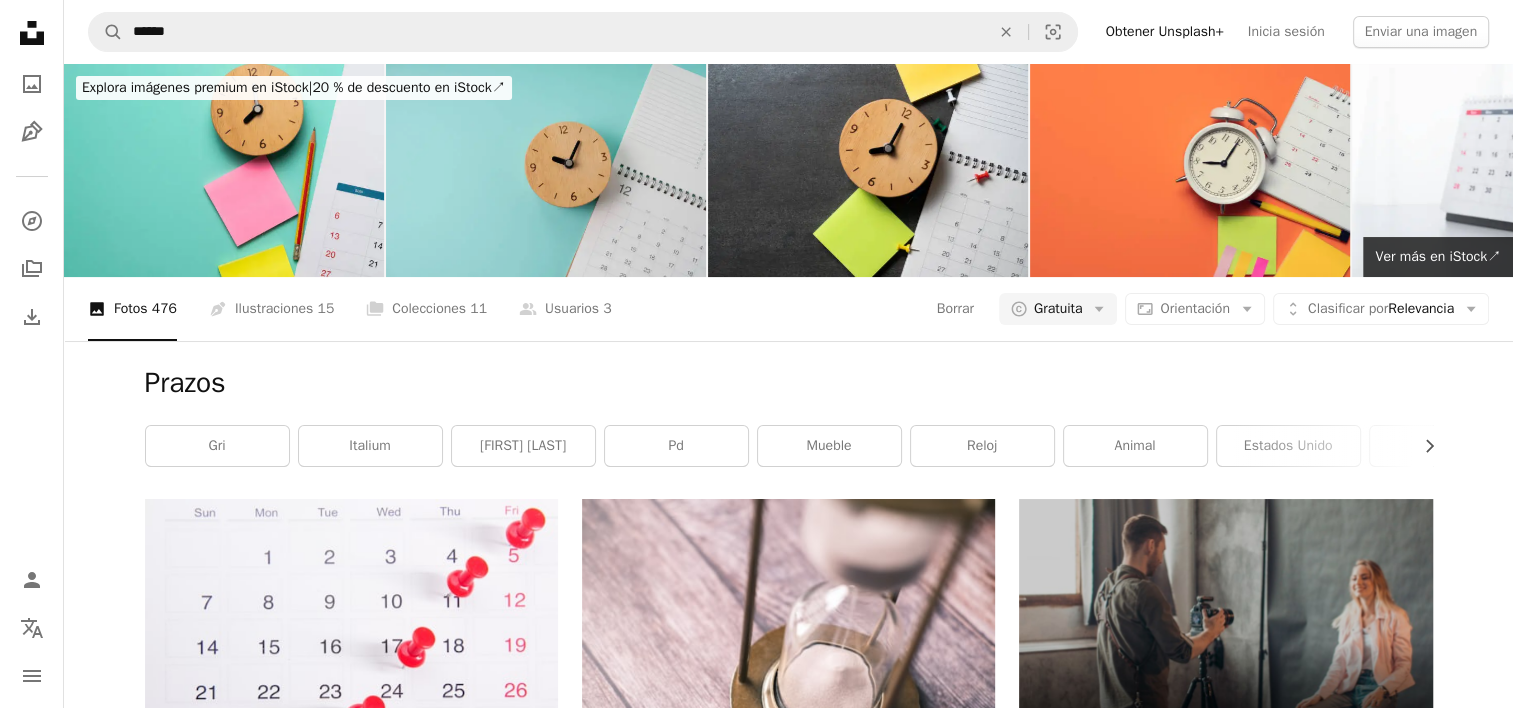 scroll, scrollTop: 0, scrollLeft: 0, axis: both 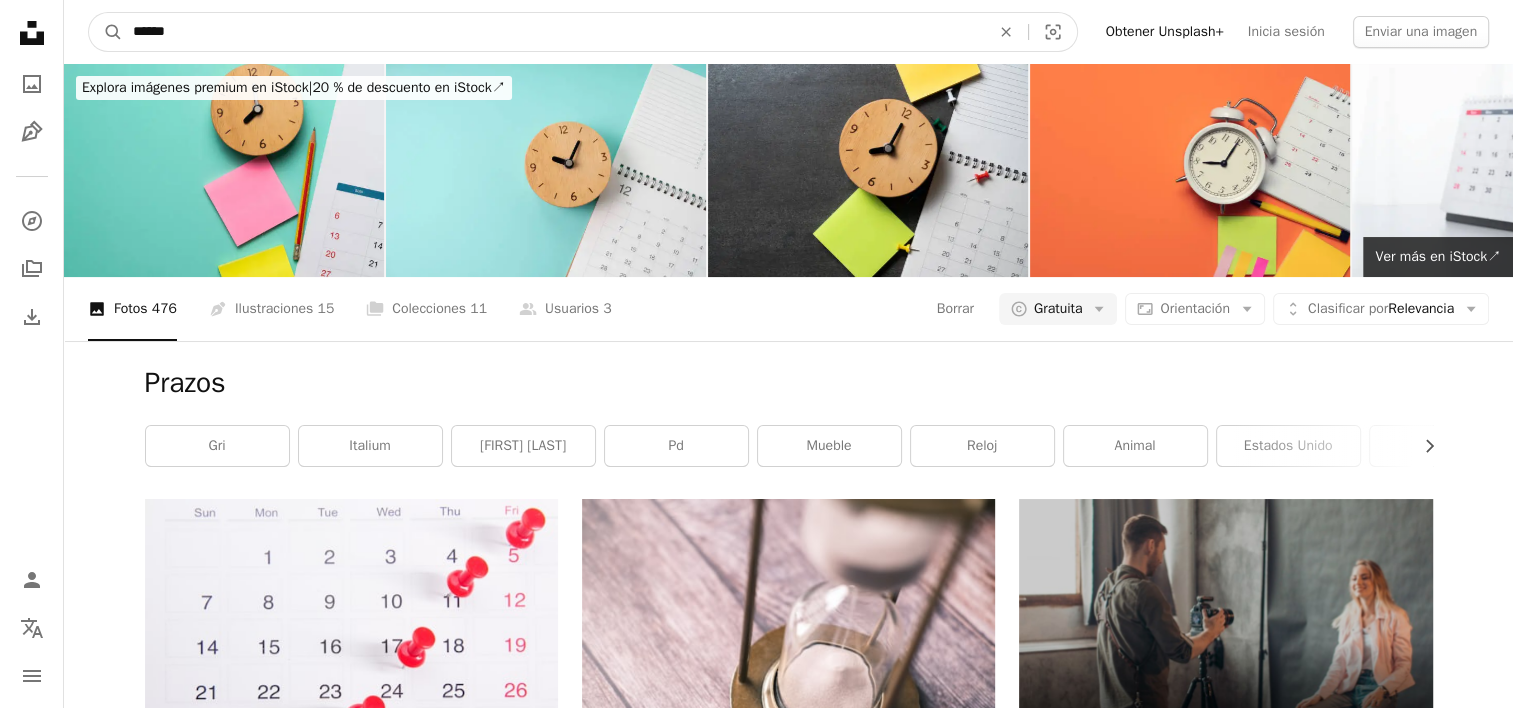 drag, startPoint x: 330, startPoint y: 26, endPoint x: 62, endPoint y: 73, distance: 272.09006 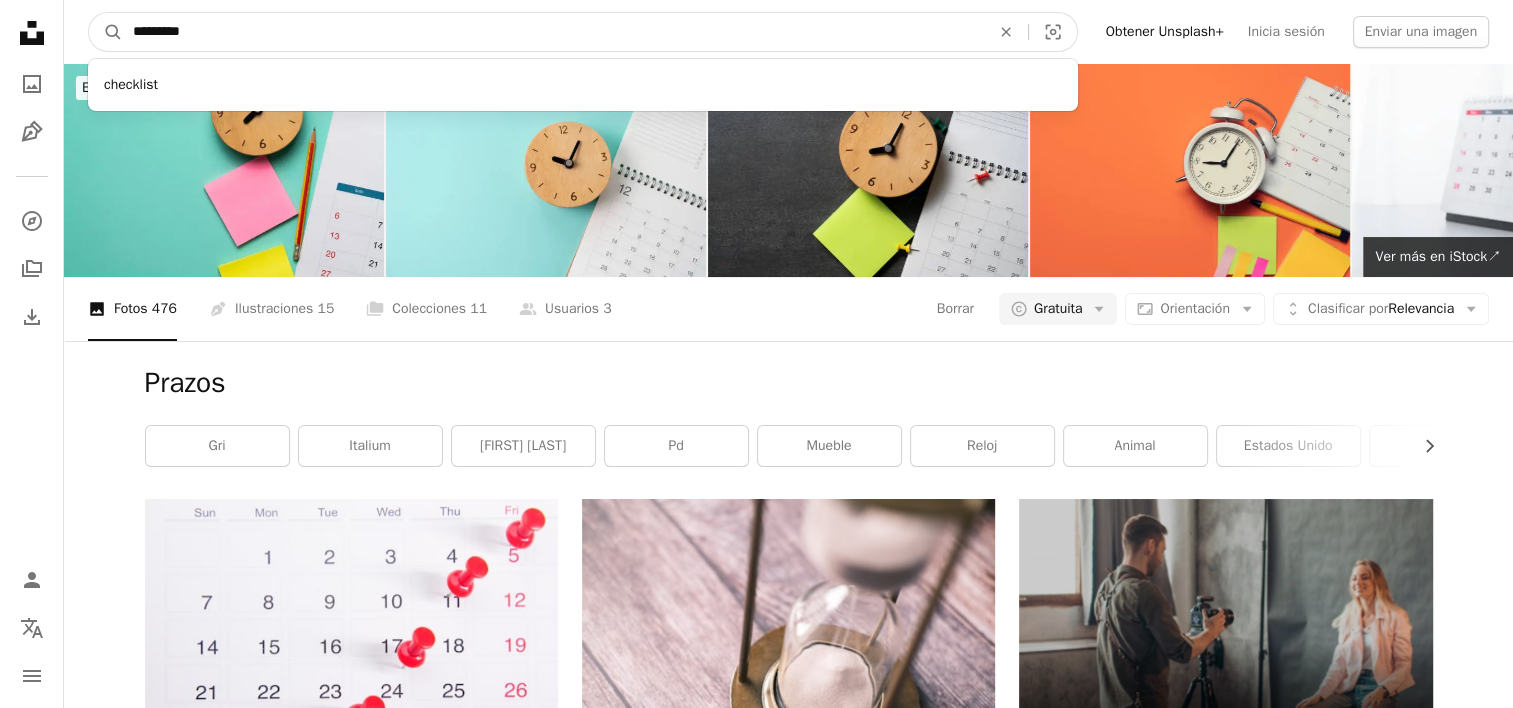 type on "**********" 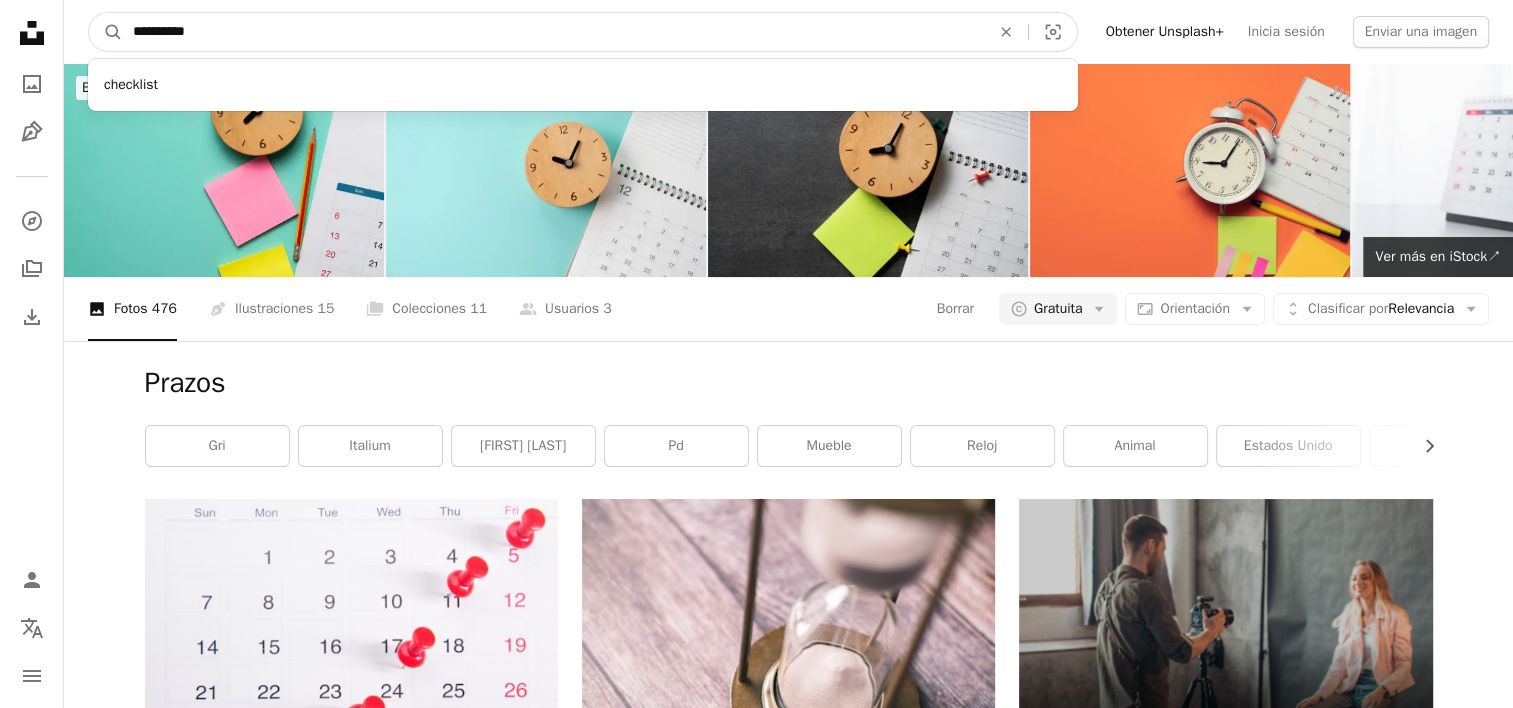 click on "A magnifying glass" at bounding box center (106, 32) 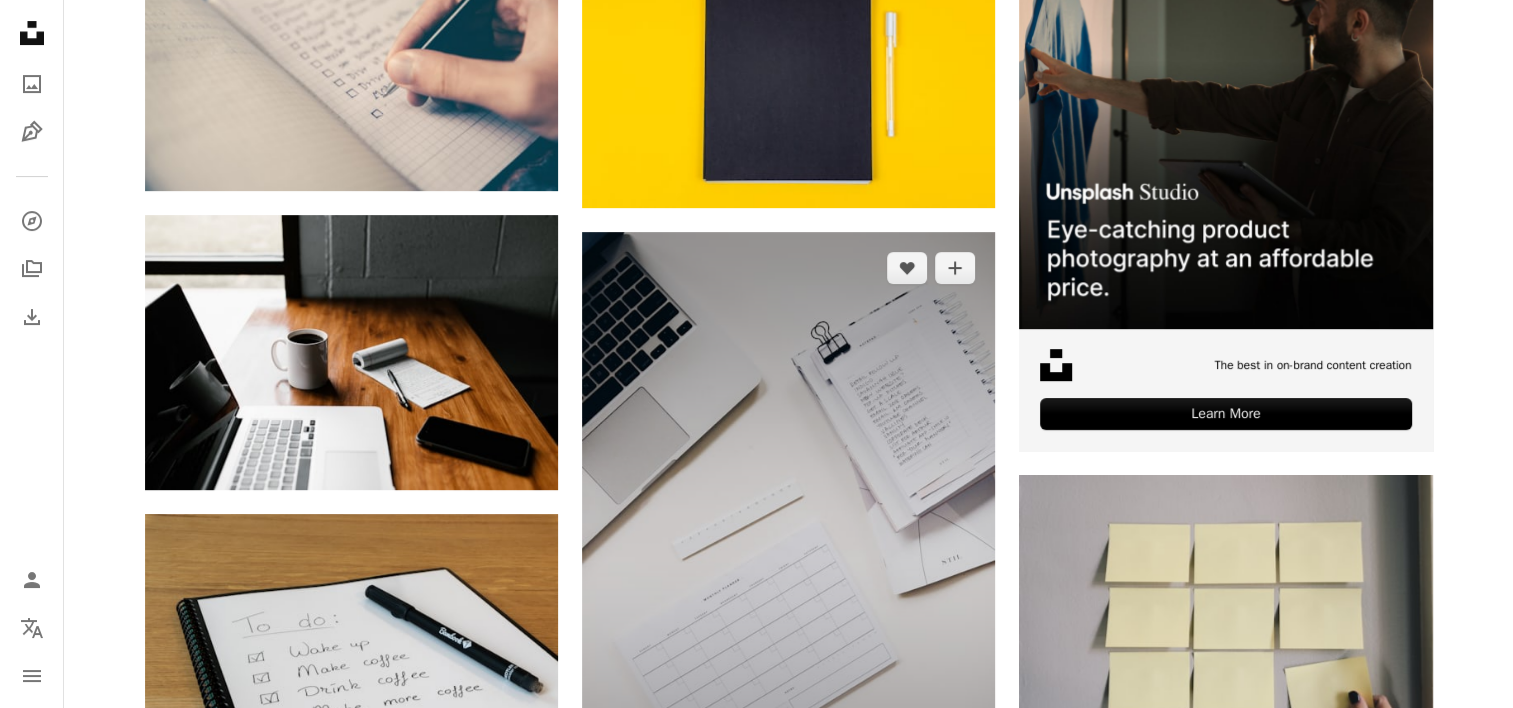 scroll, scrollTop: 600, scrollLeft: 0, axis: vertical 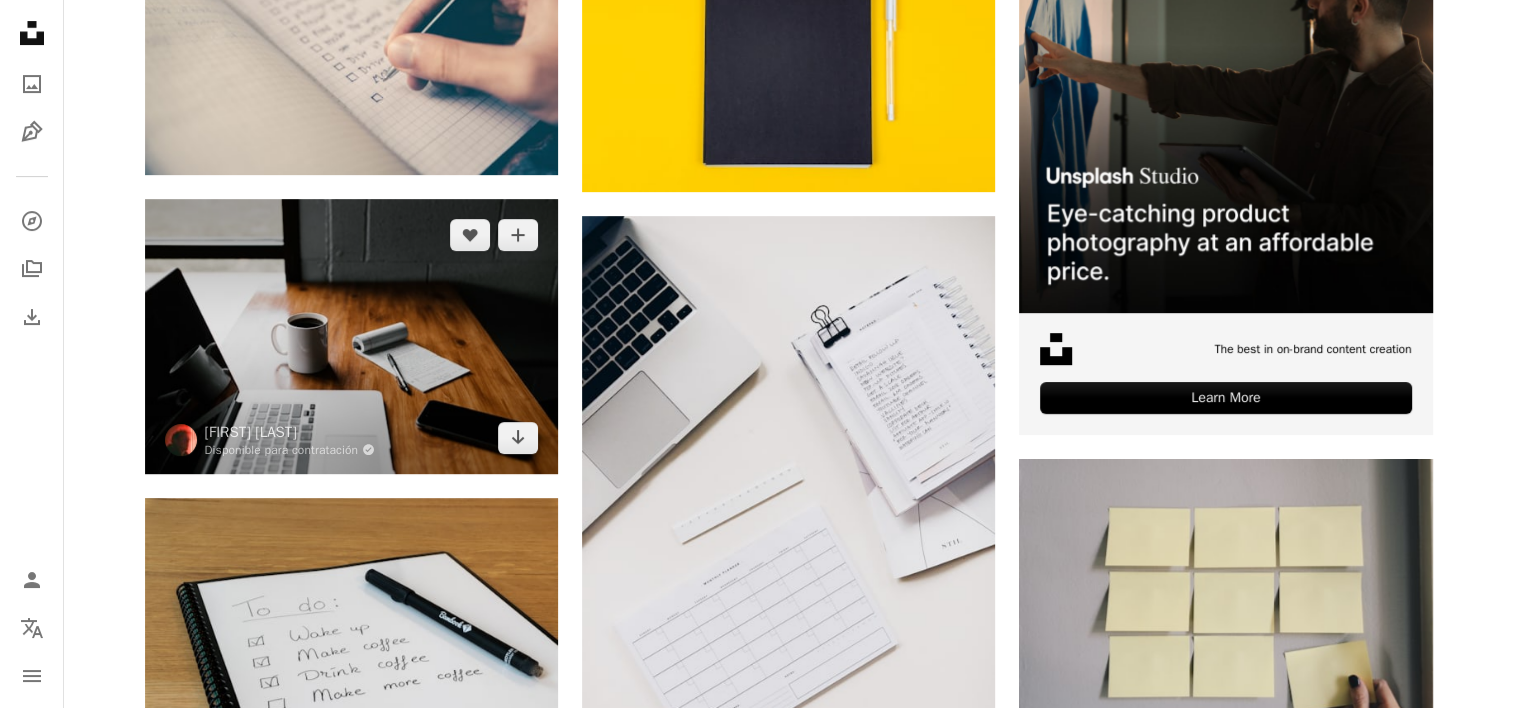 click at bounding box center [351, 336] 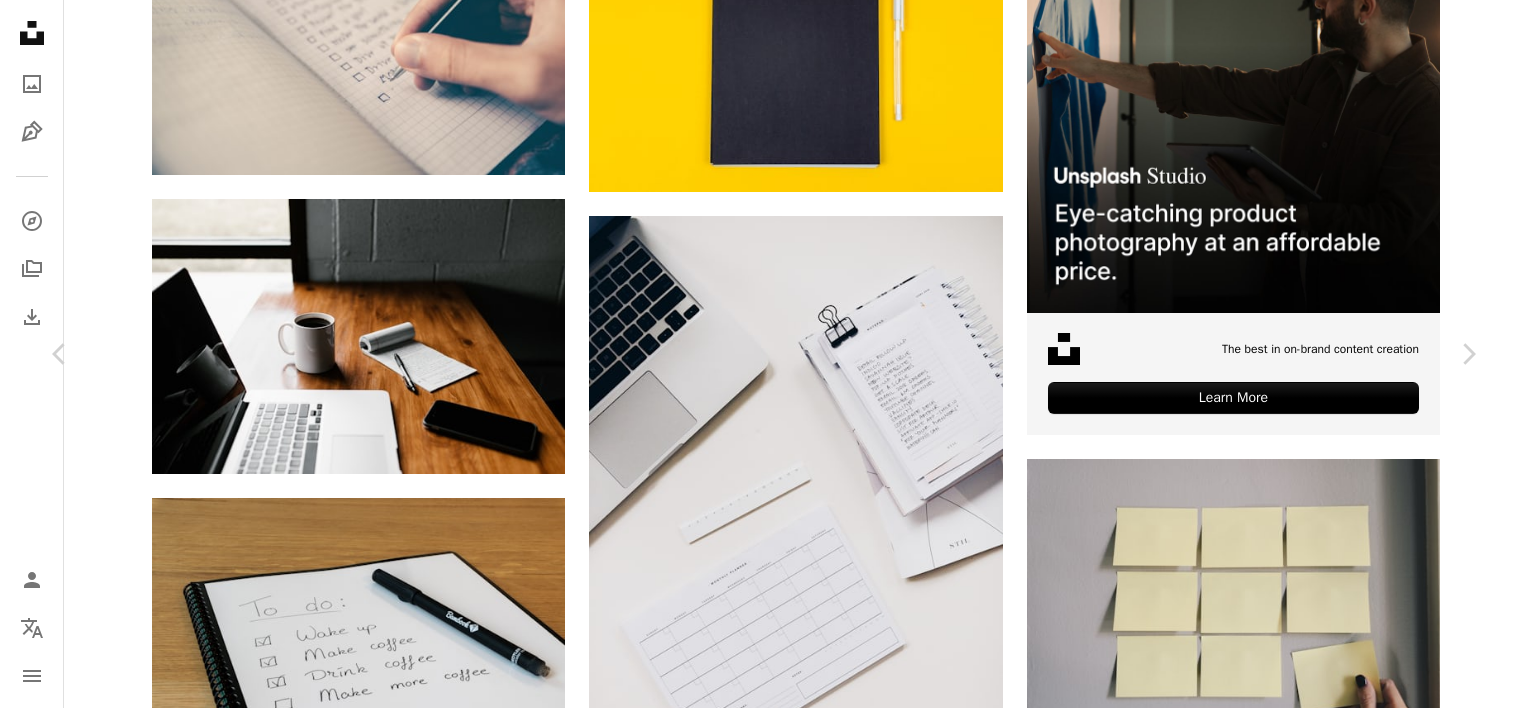 click on "Descargar gratis" at bounding box center (1272, 3731) 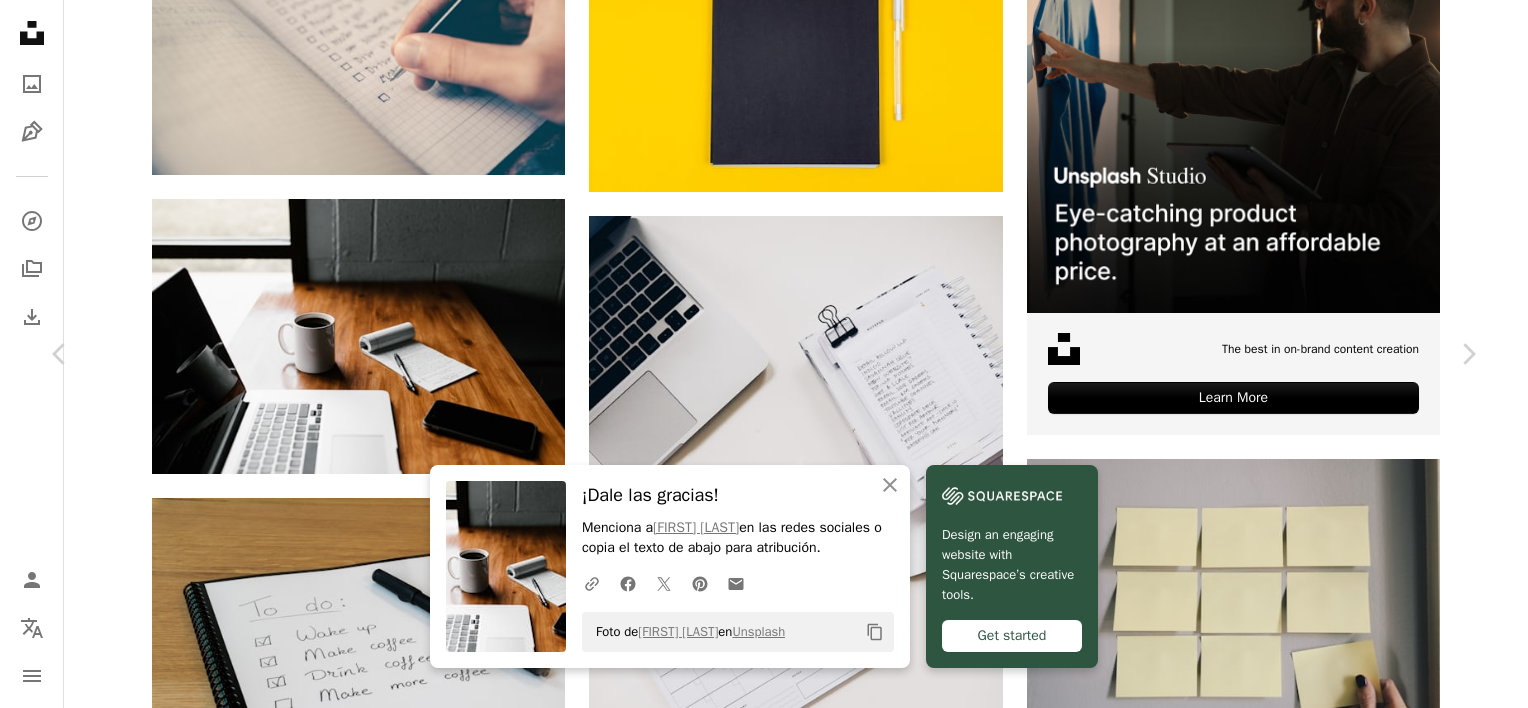 click on "An X shape" at bounding box center (20, 20) 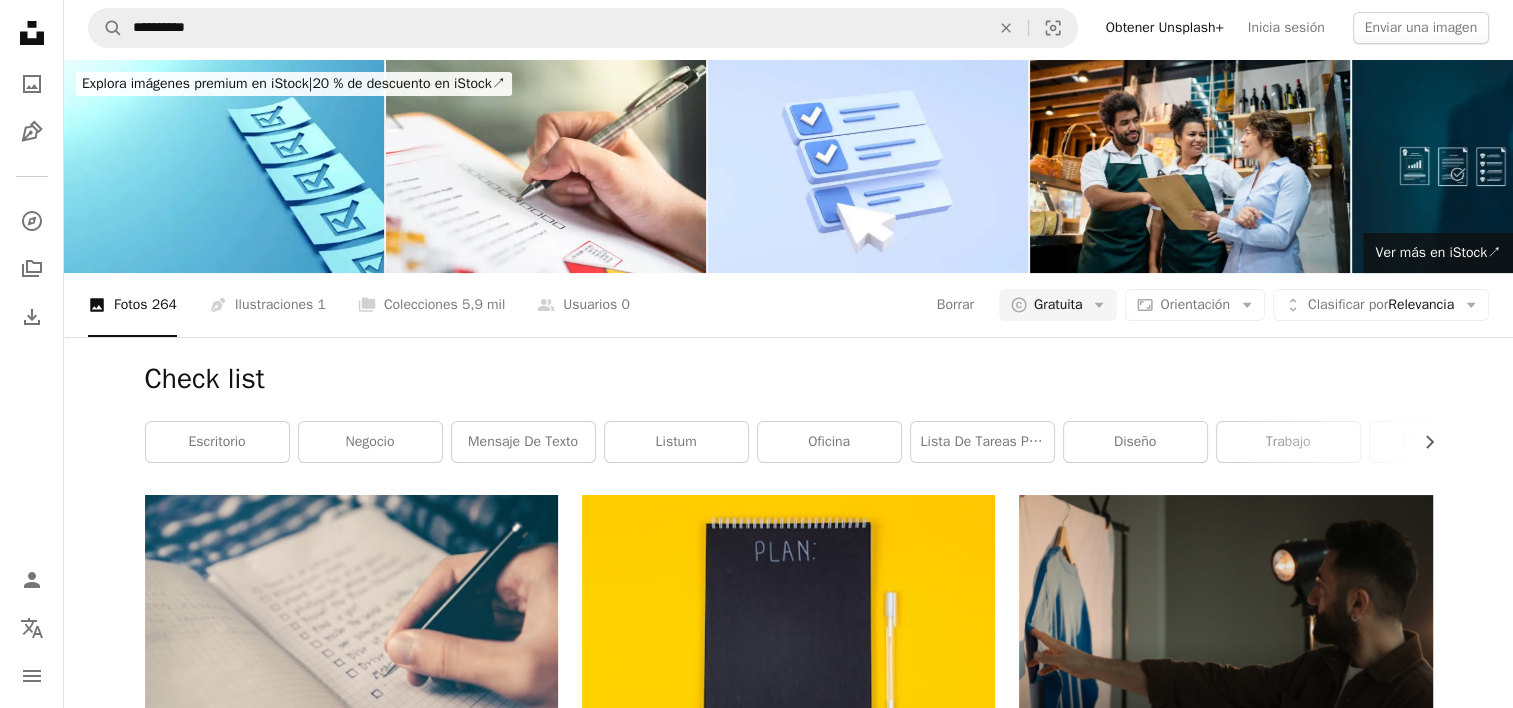 scroll, scrollTop: 0, scrollLeft: 0, axis: both 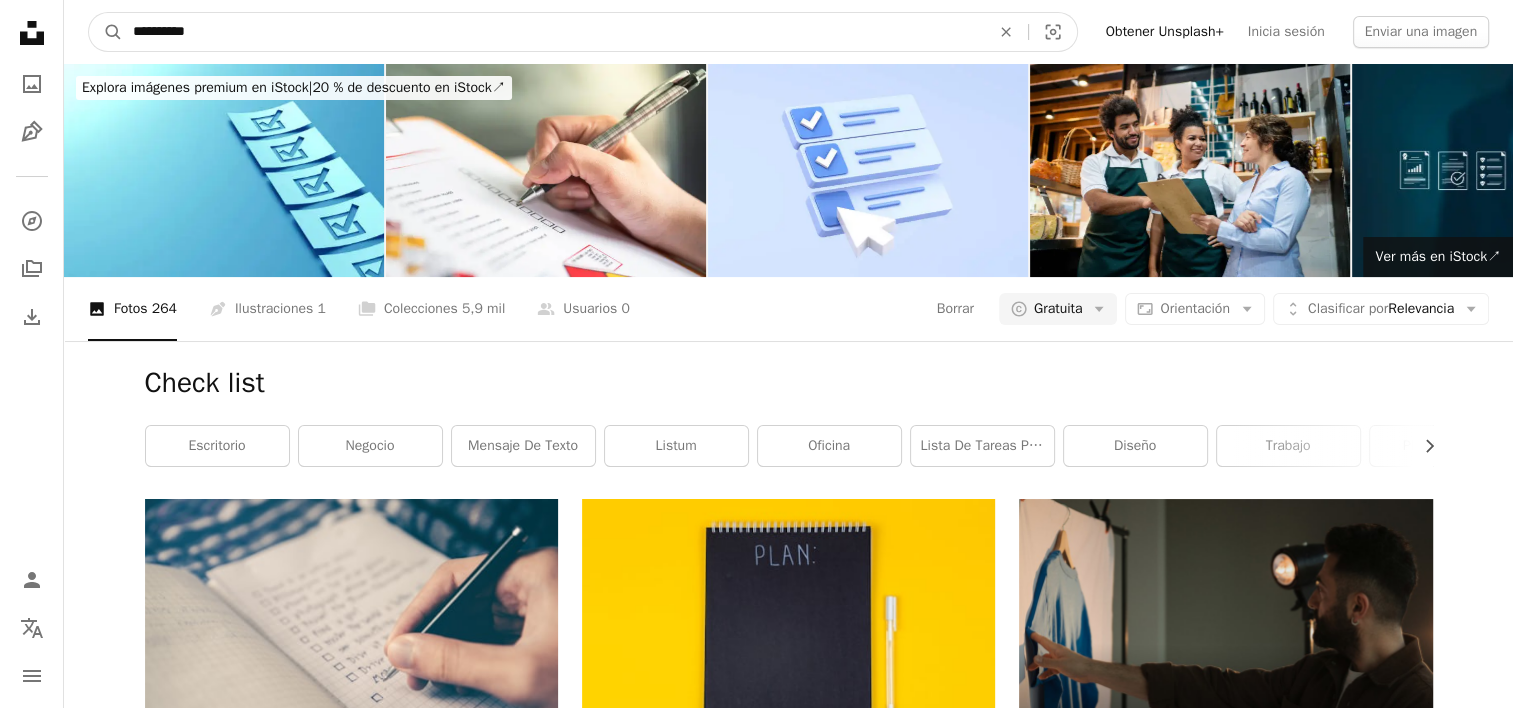 drag, startPoint x: 180, startPoint y: 28, endPoint x: -4, endPoint y: 44, distance: 184.69434 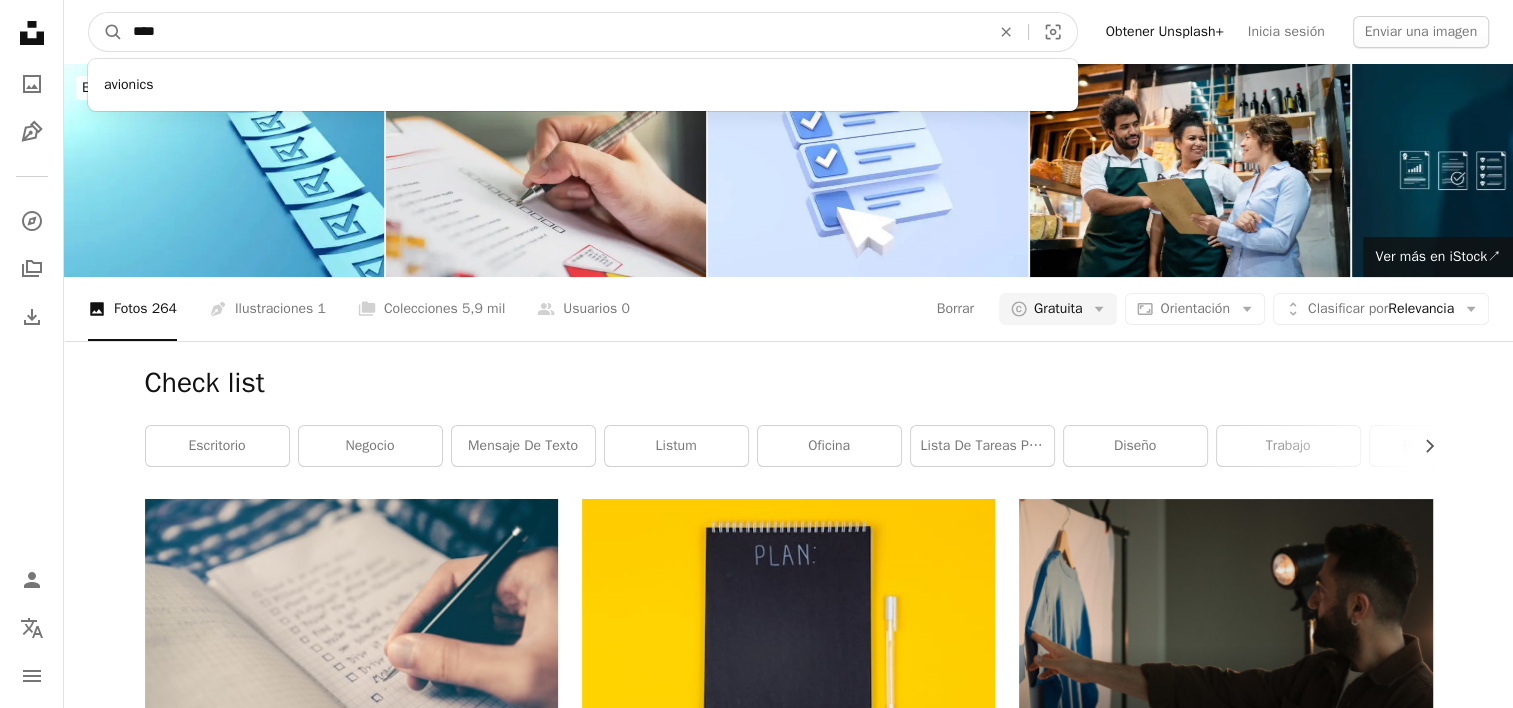 type on "*****" 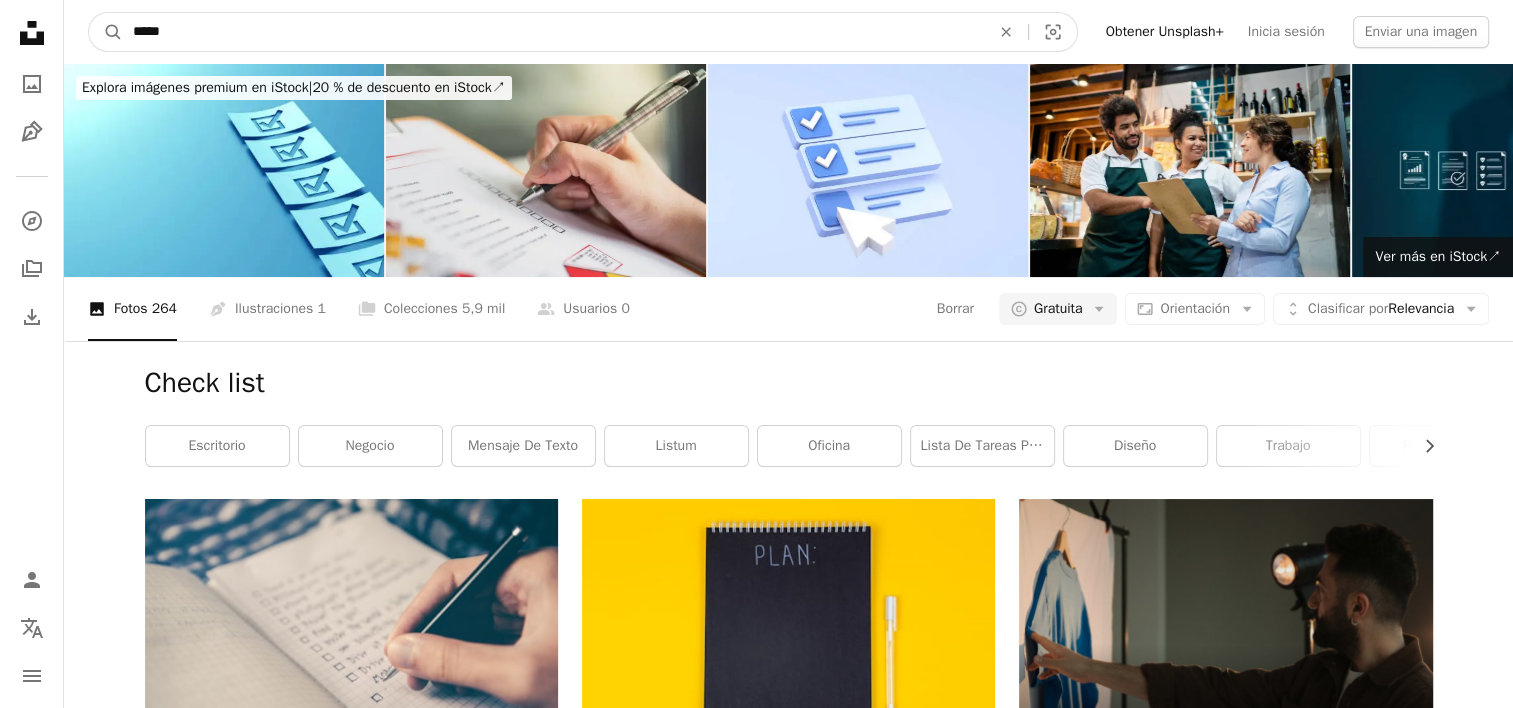 click on "A magnifying glass" at bounding box center (106, 32) 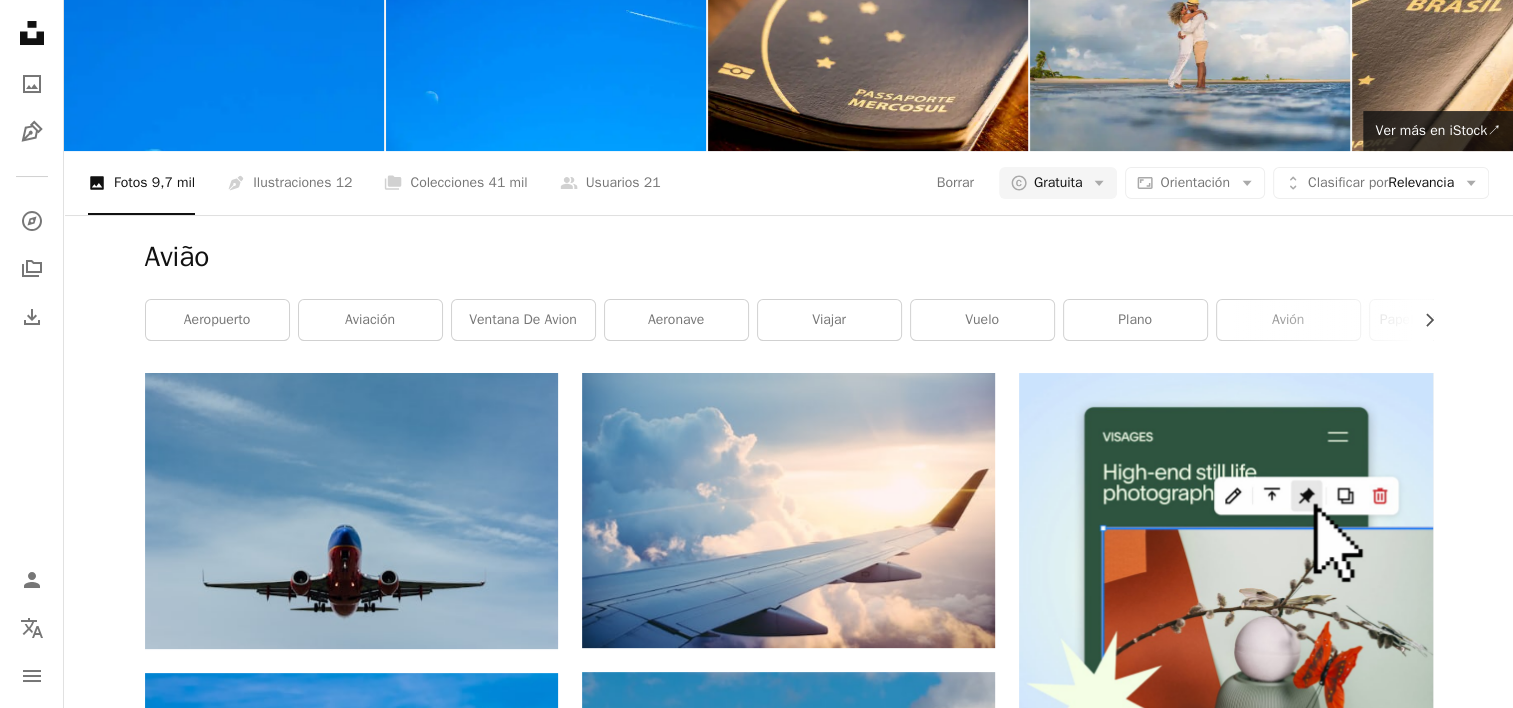 scroll, scrollTop: 0, scrollLeft: 0, axis: both 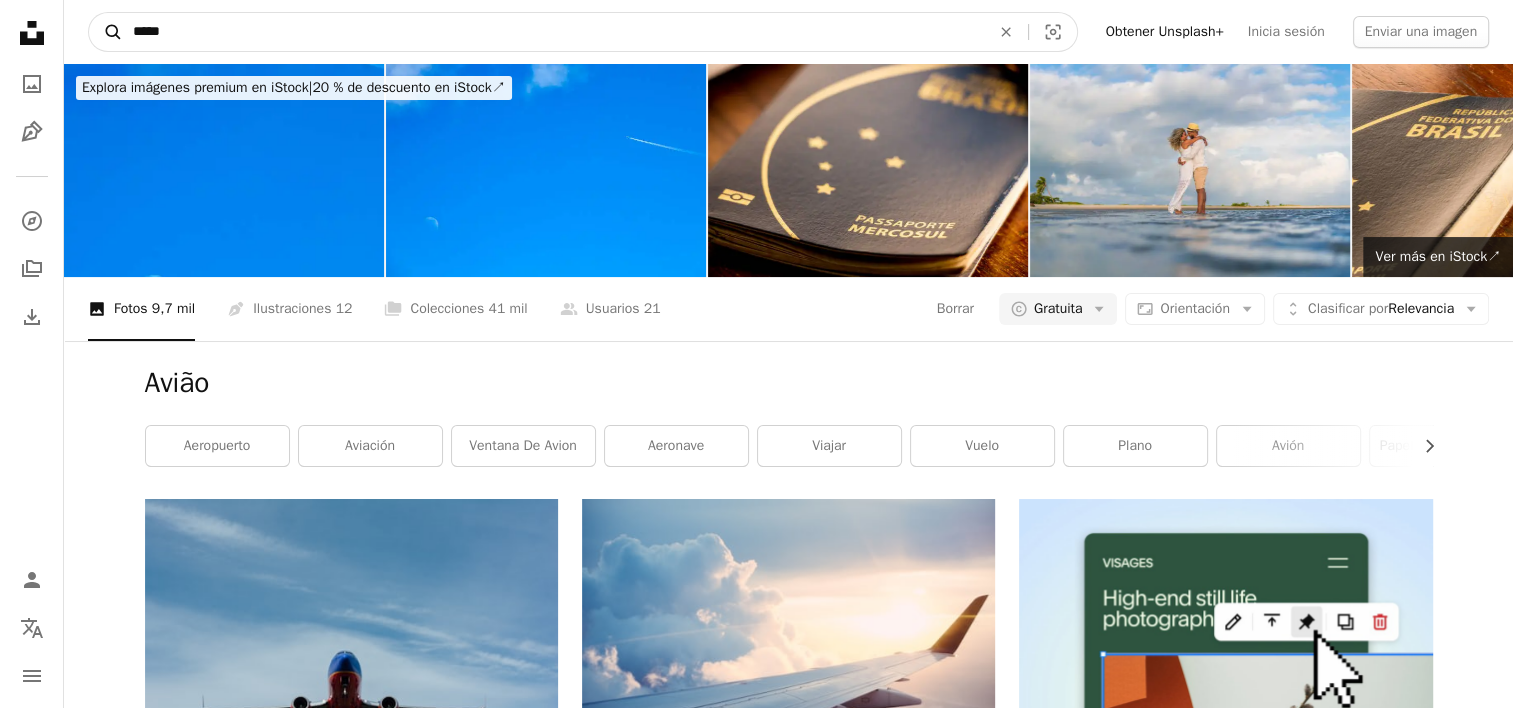 drag, startPoint x: 232, startPoint y: 37, endPoint x: 94, endPoint y: 32, distance: 138.09055 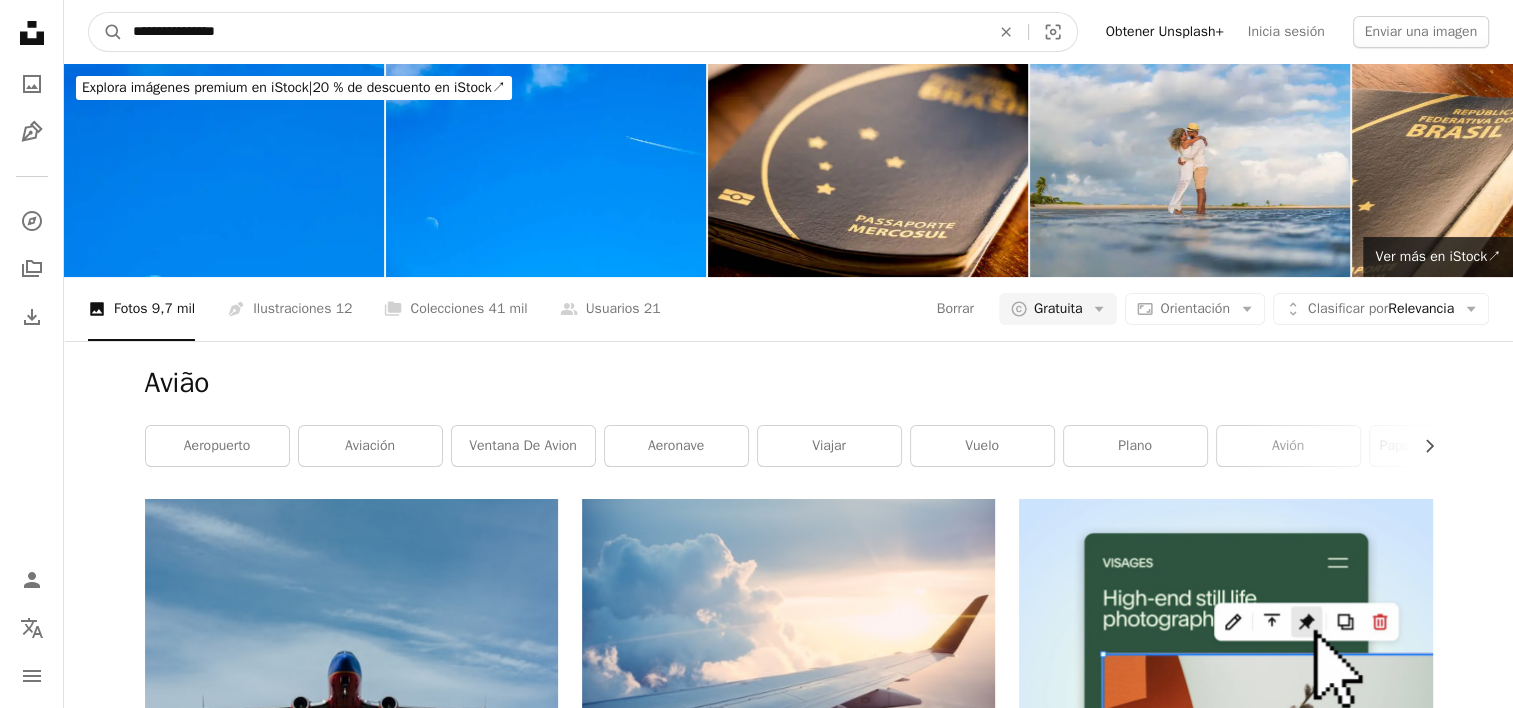 type on "**********" 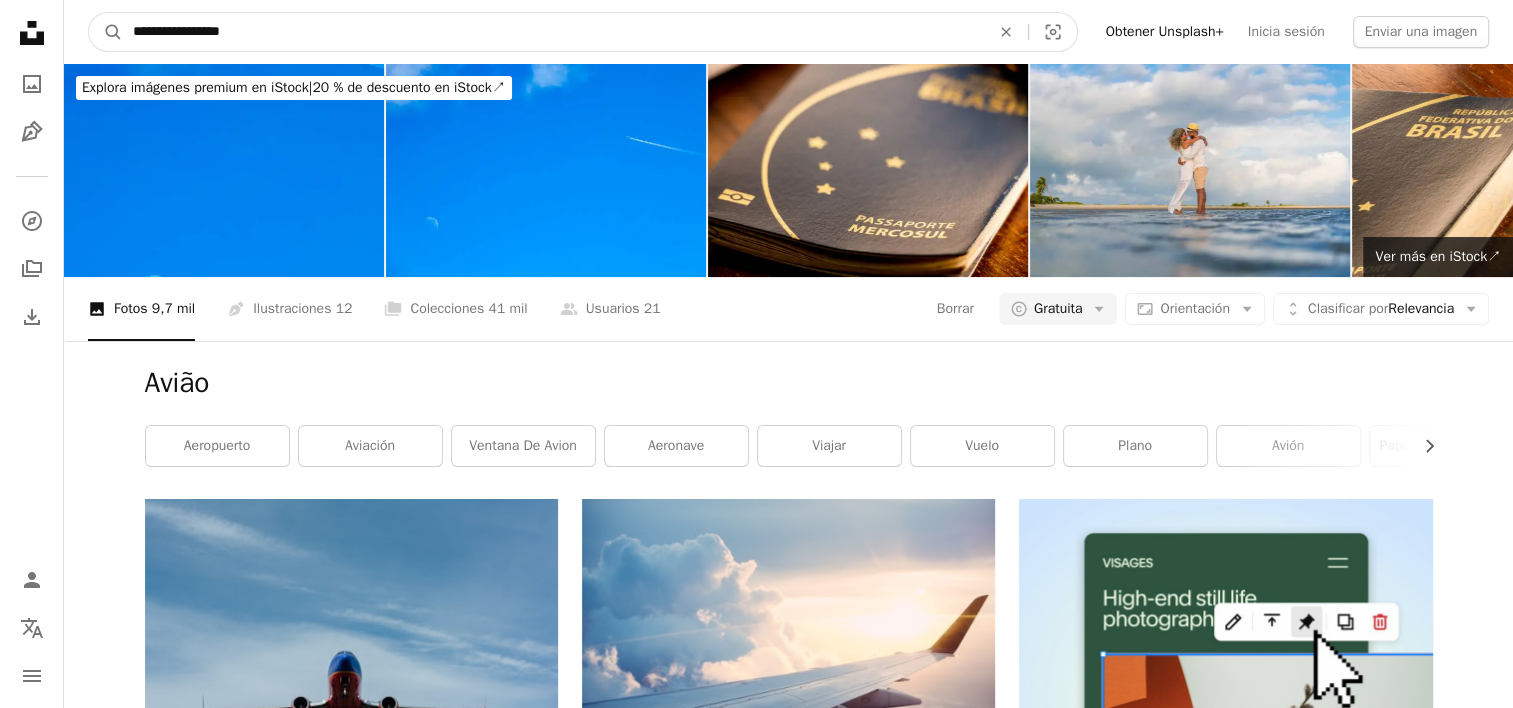 click on "A magnifying glass" at bounding box center (106, 32) 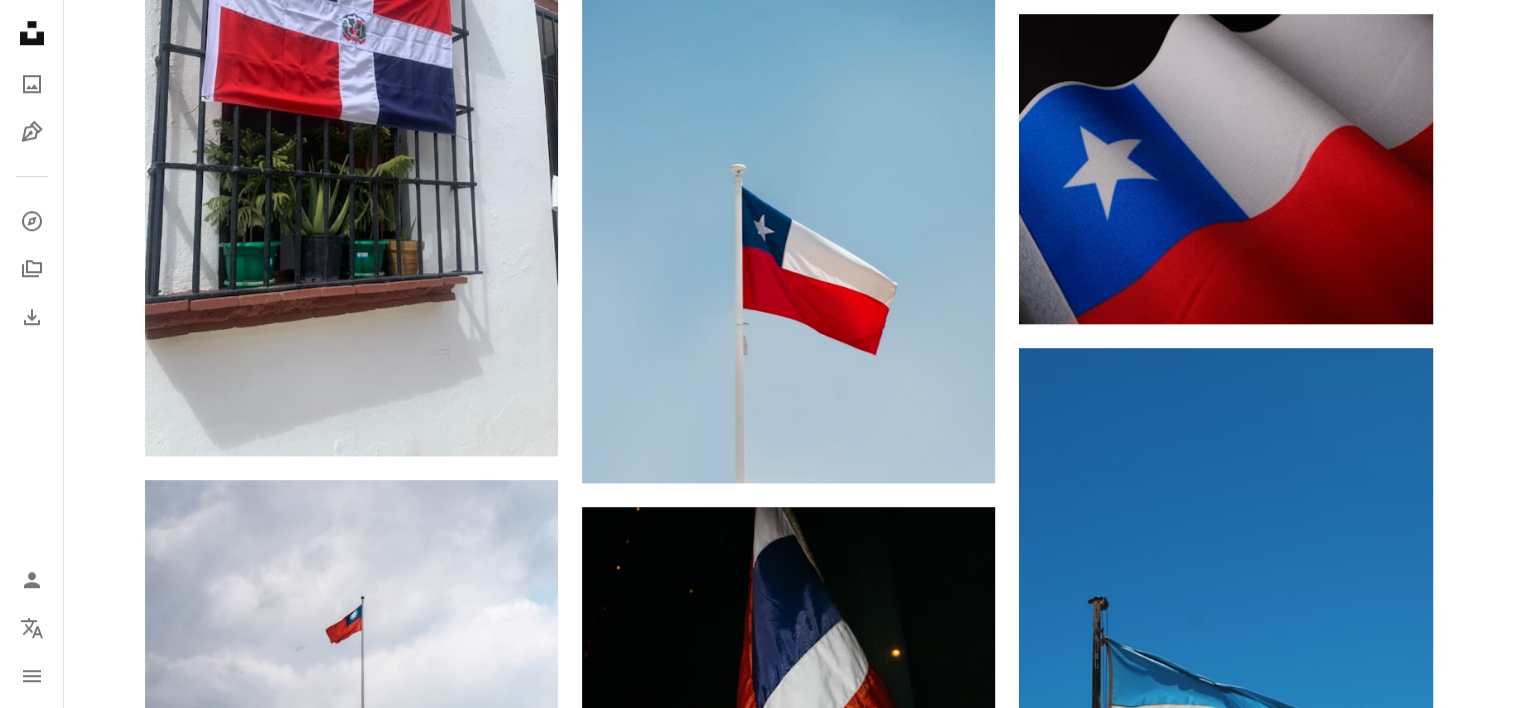 scroll, scrollTop: 1700, scrollLeft: 0, axis: vertical 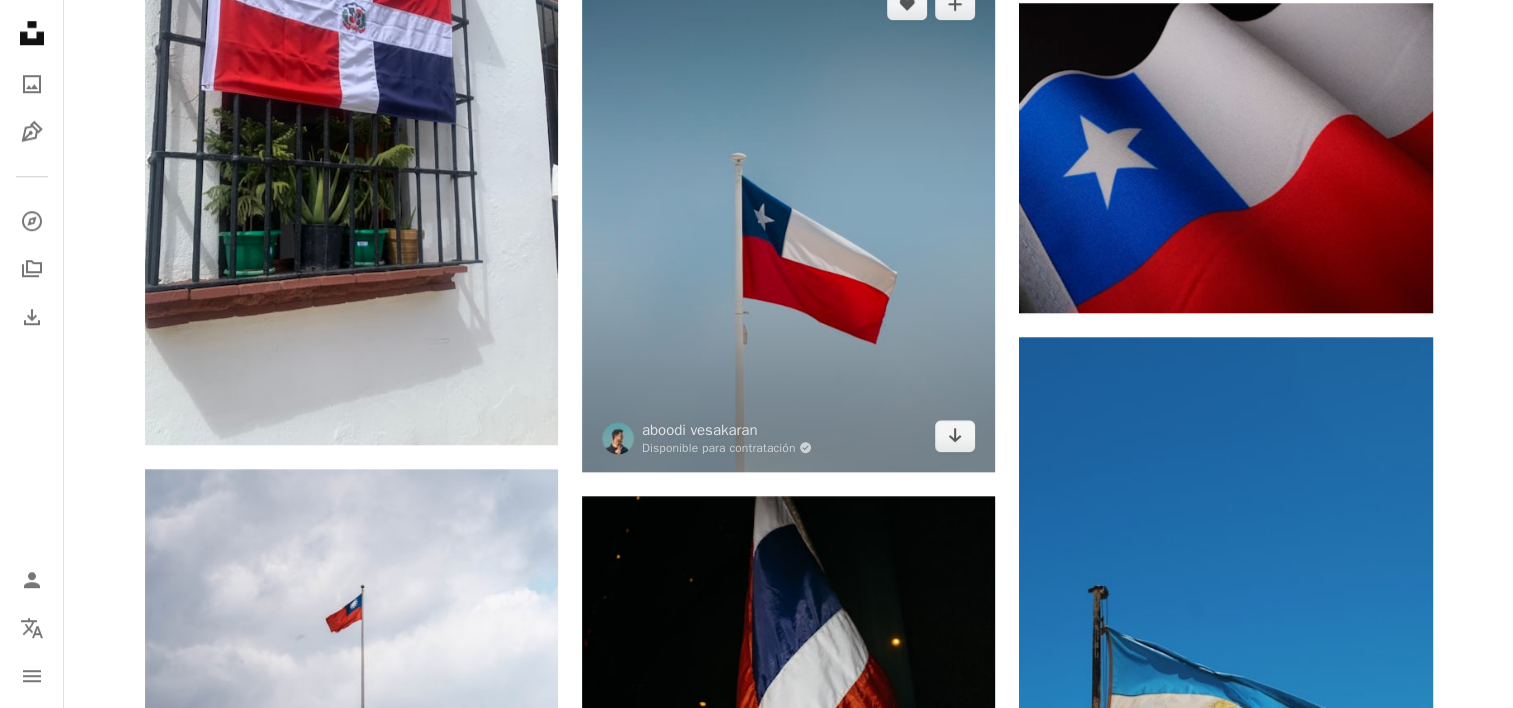 click at bounding box center (788, 219) 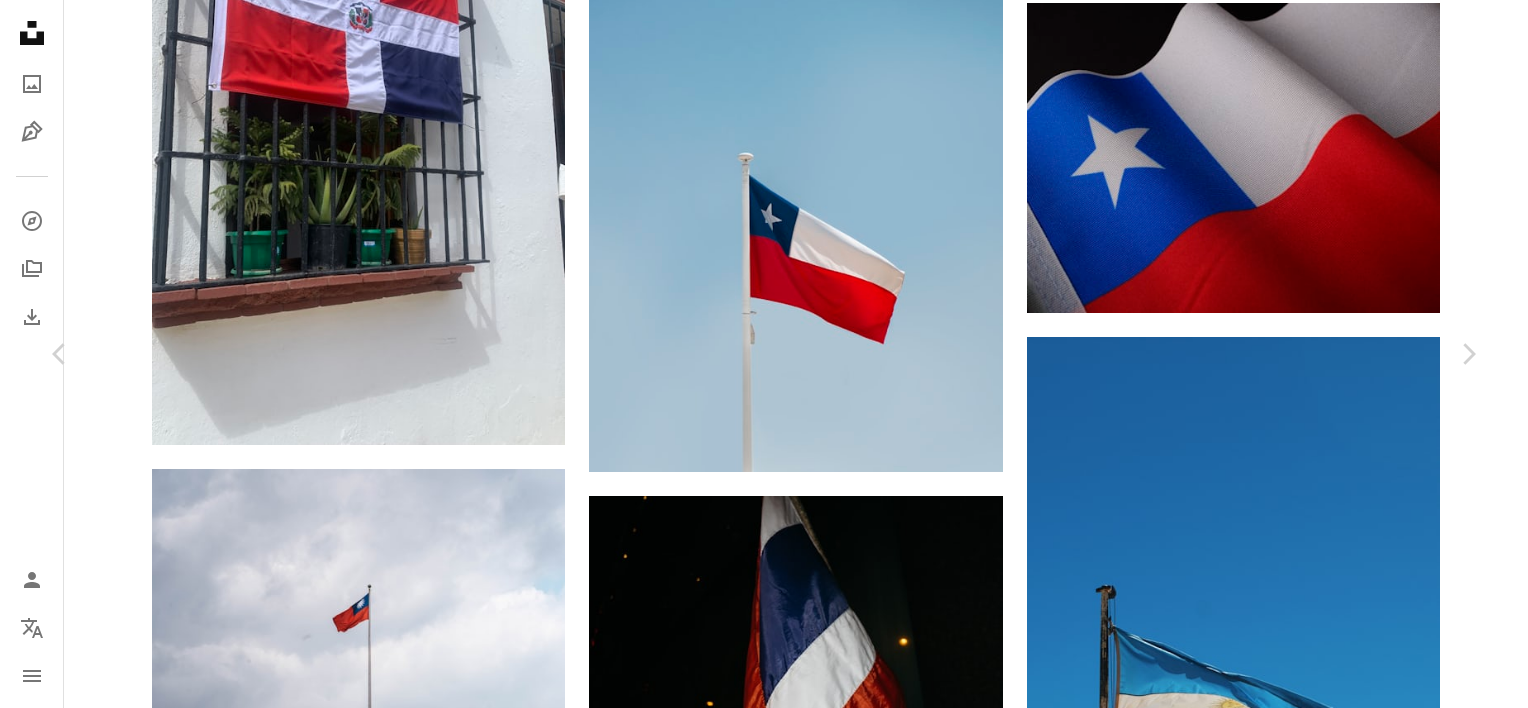 click on "Descargar gratis" at bounding box center (1272, 3324) 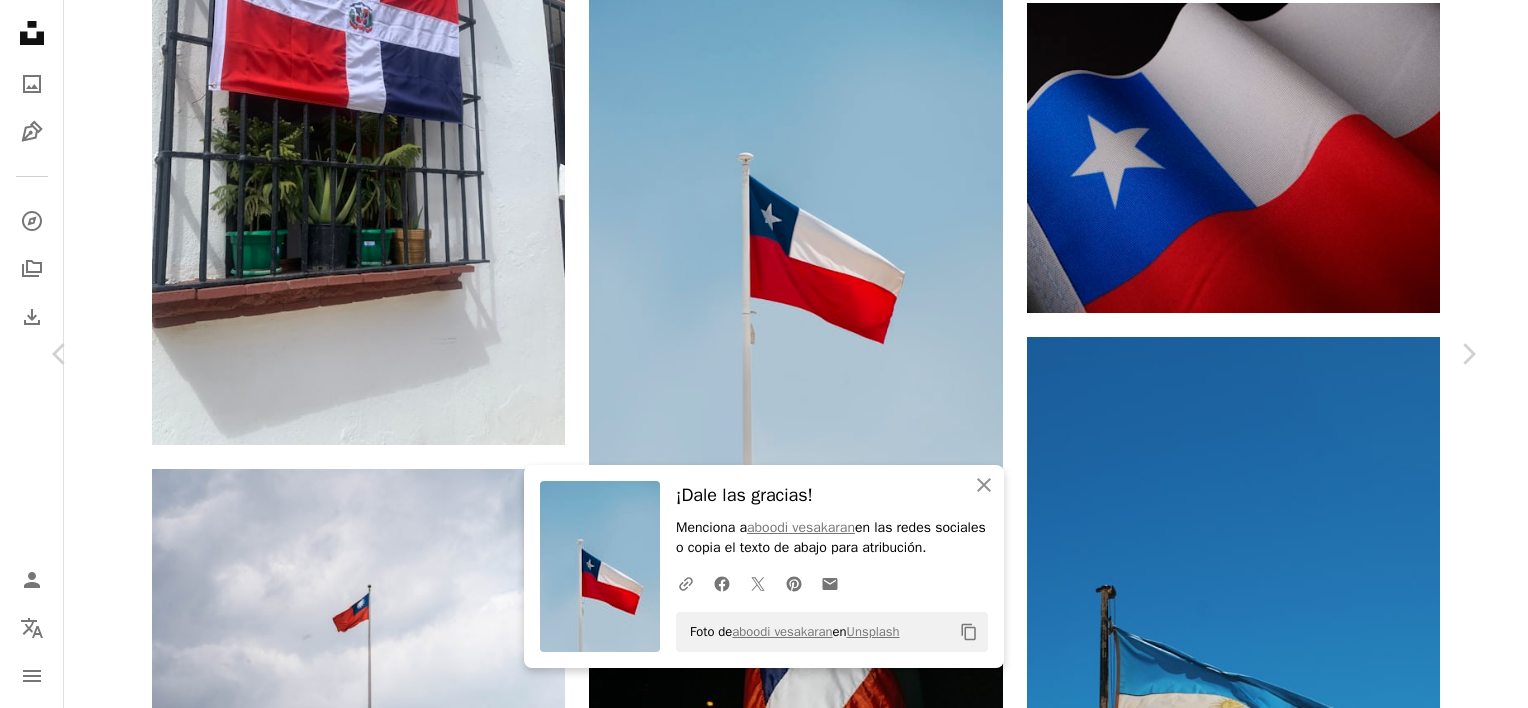 click on "An X shape" at bounding box center [20, 20] 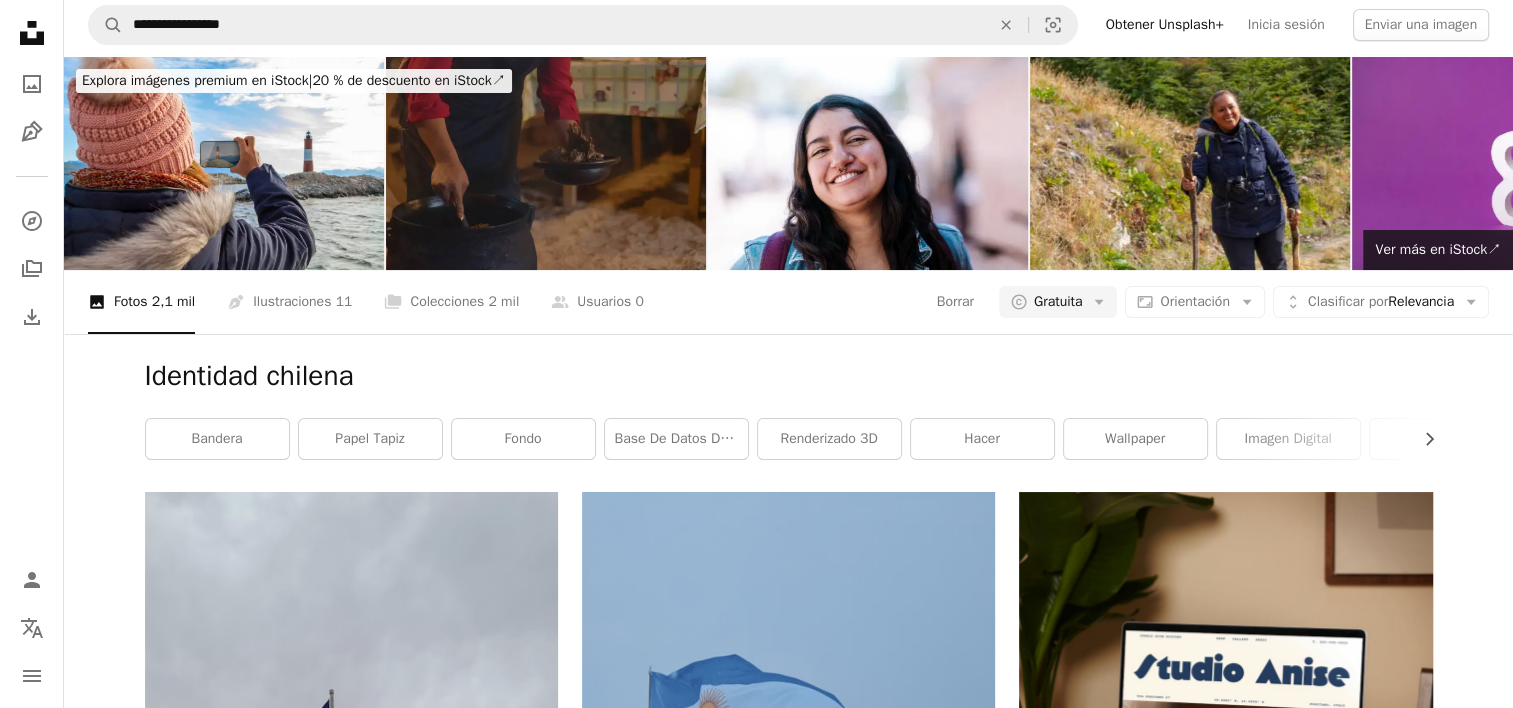 scroll, scrollTop: 0, scrollLeft: 0, axis: both 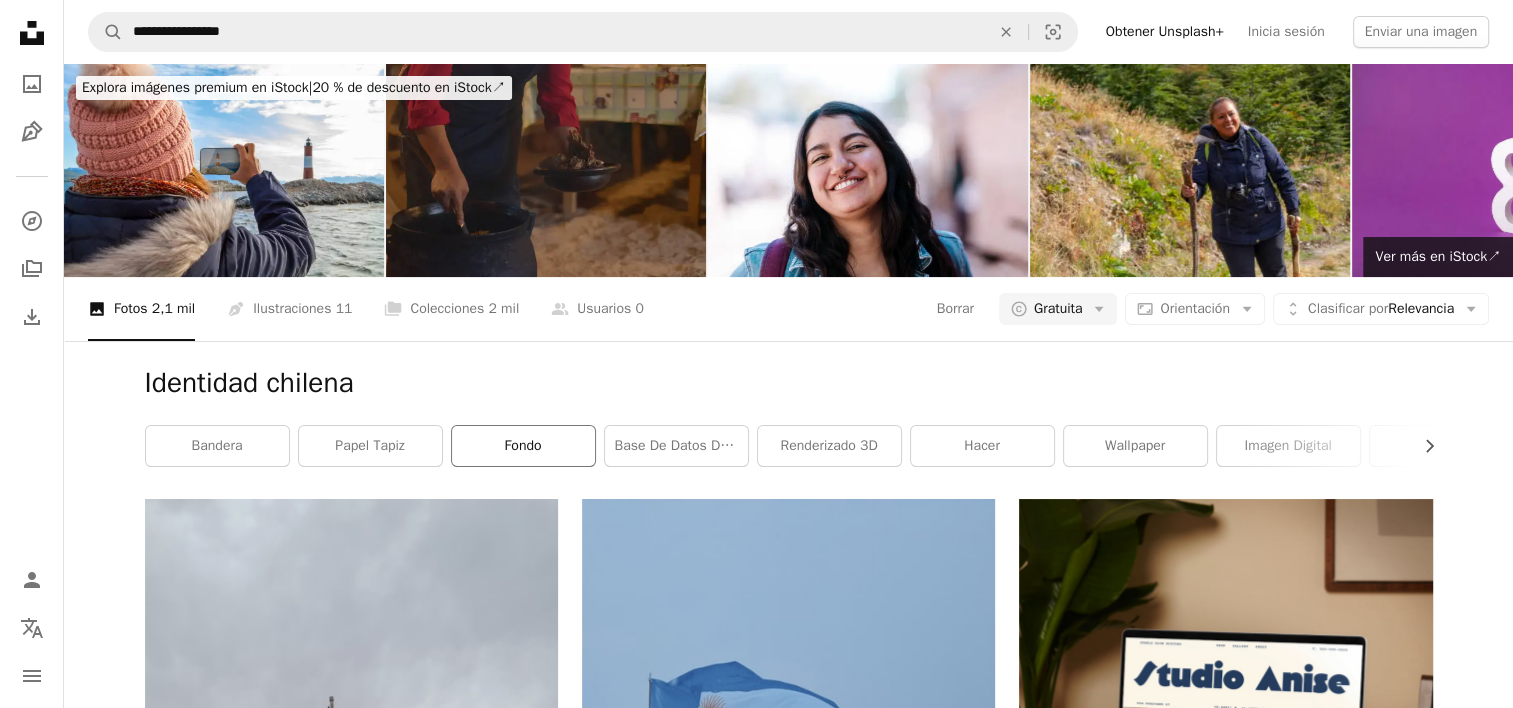 click on "fondo" at bounding box center [523, 446] 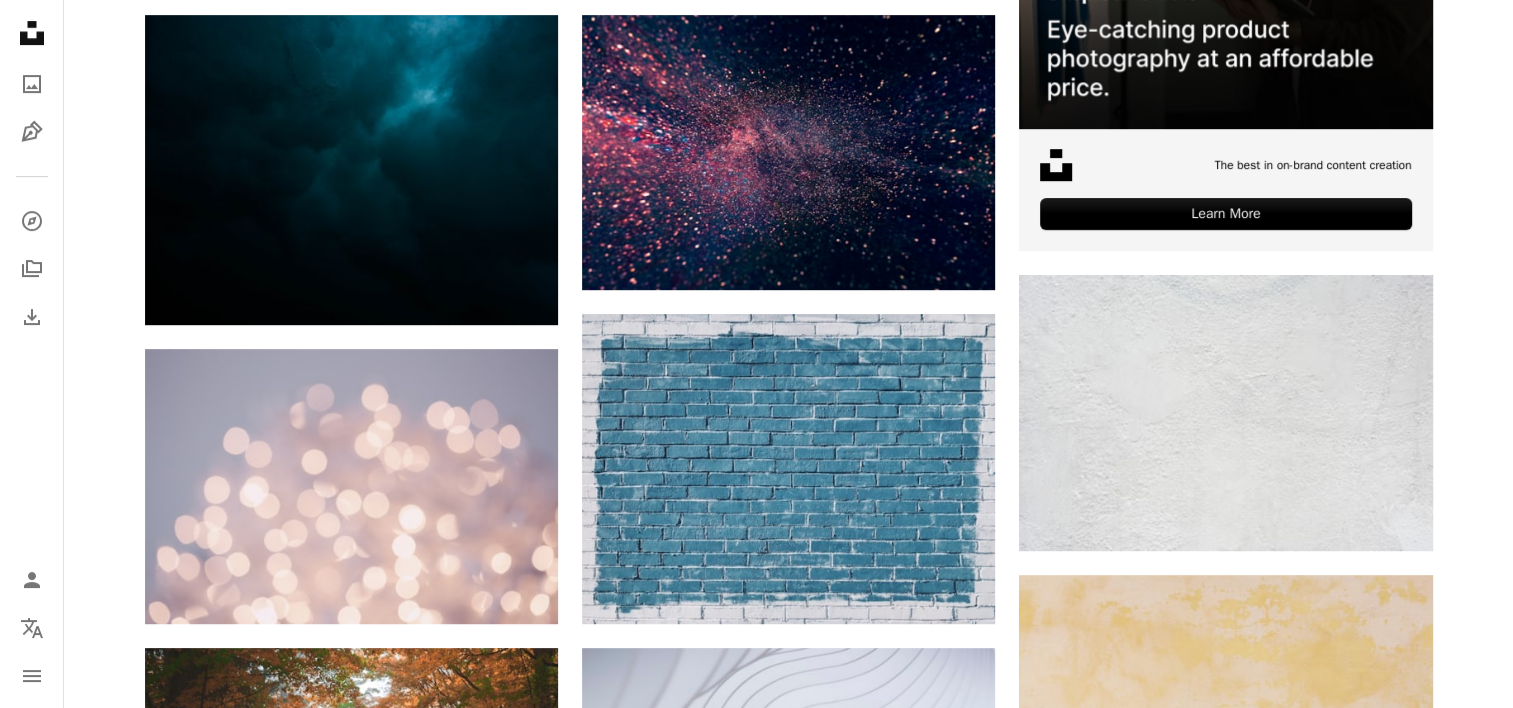 scroll, scrollTop: 800, scrollLeft: 0, axis: vertical 